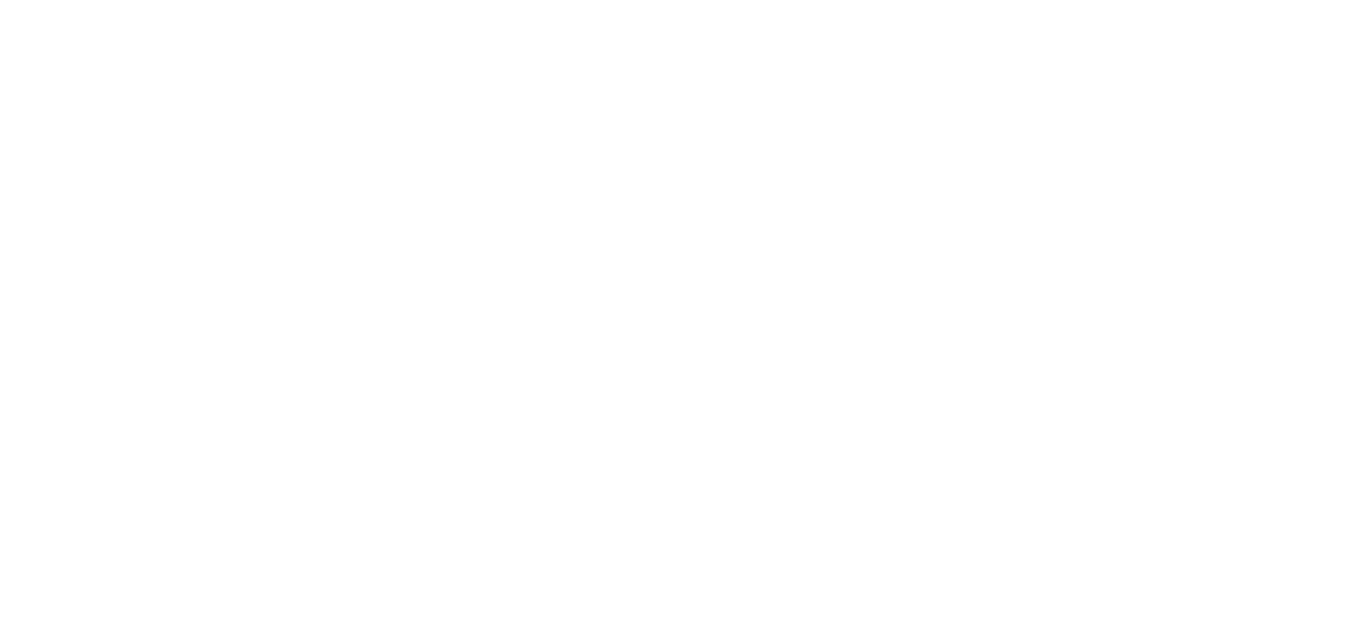 scroll, scrollTop: 0, scrollLeft: 0, axis: both 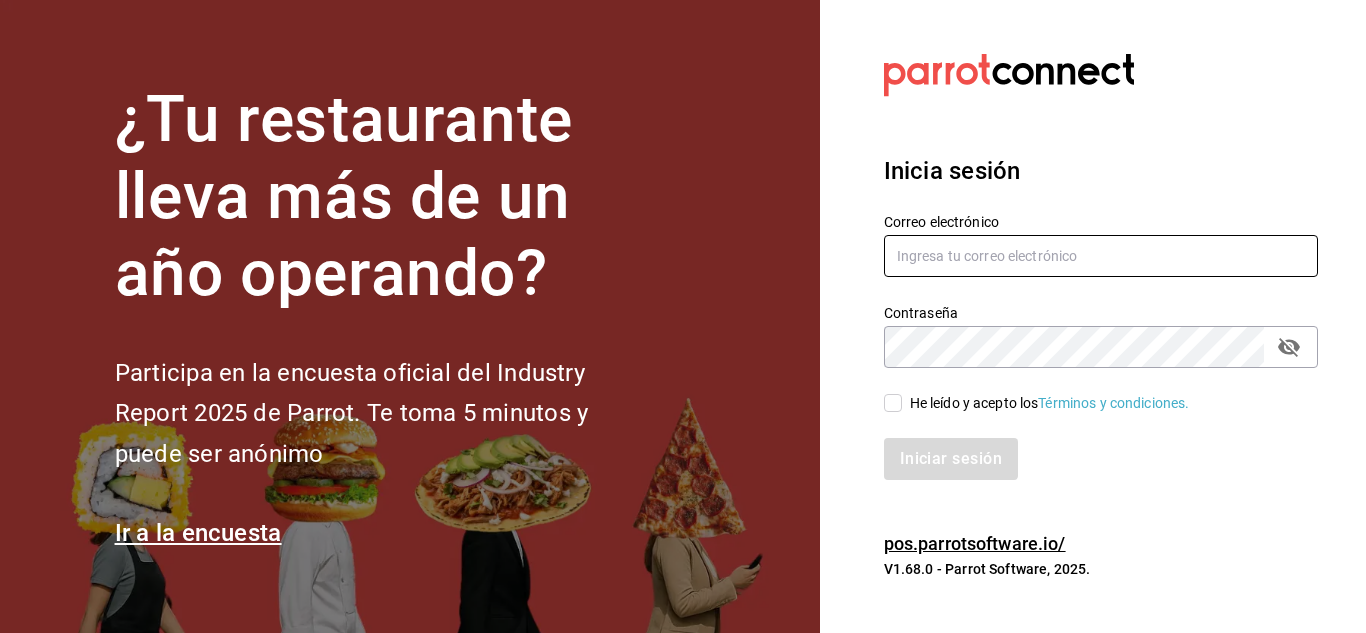 type on "[EMAIL]" 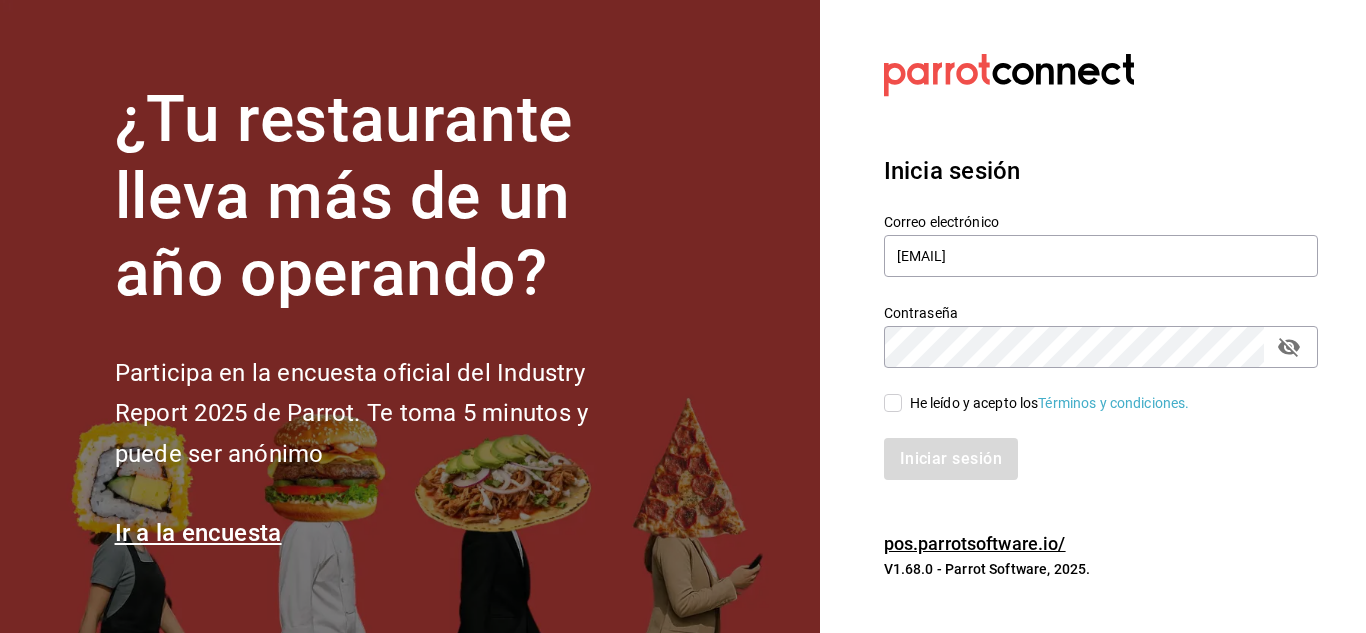 click on "He leído y acepto los  Términos y condiciones." at bounding box center (893, 403) 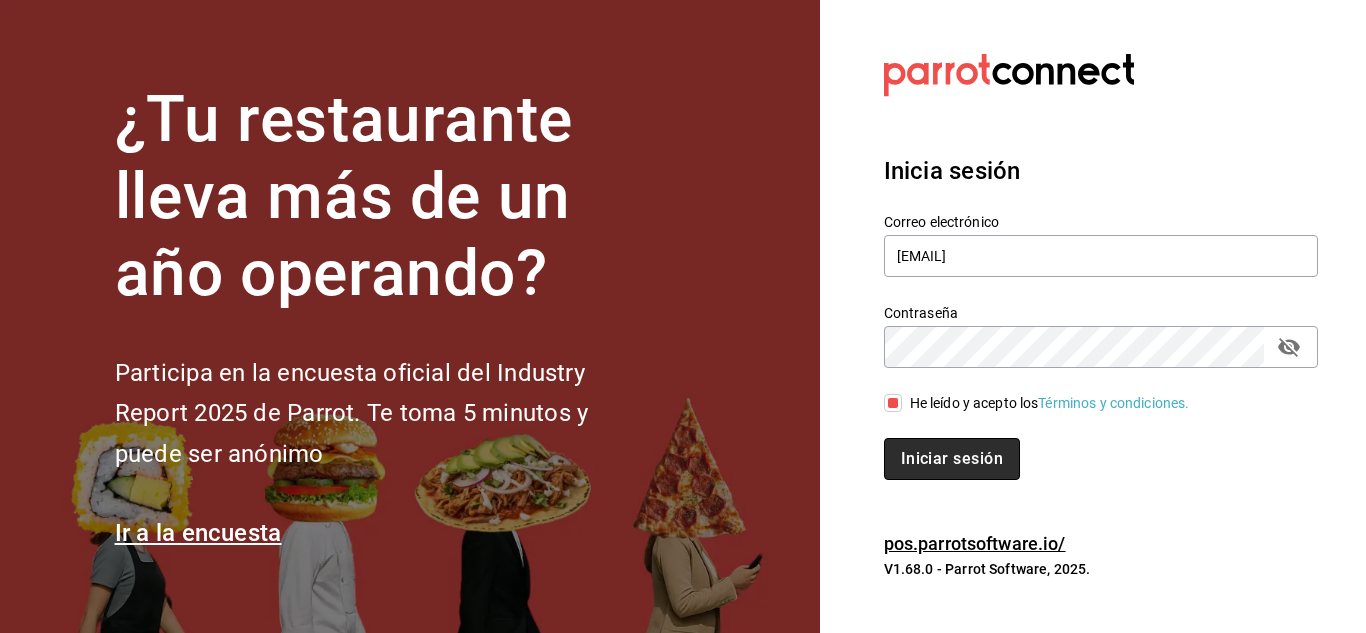 click on "Iniciar sesión" at bounding box center [952, 459] 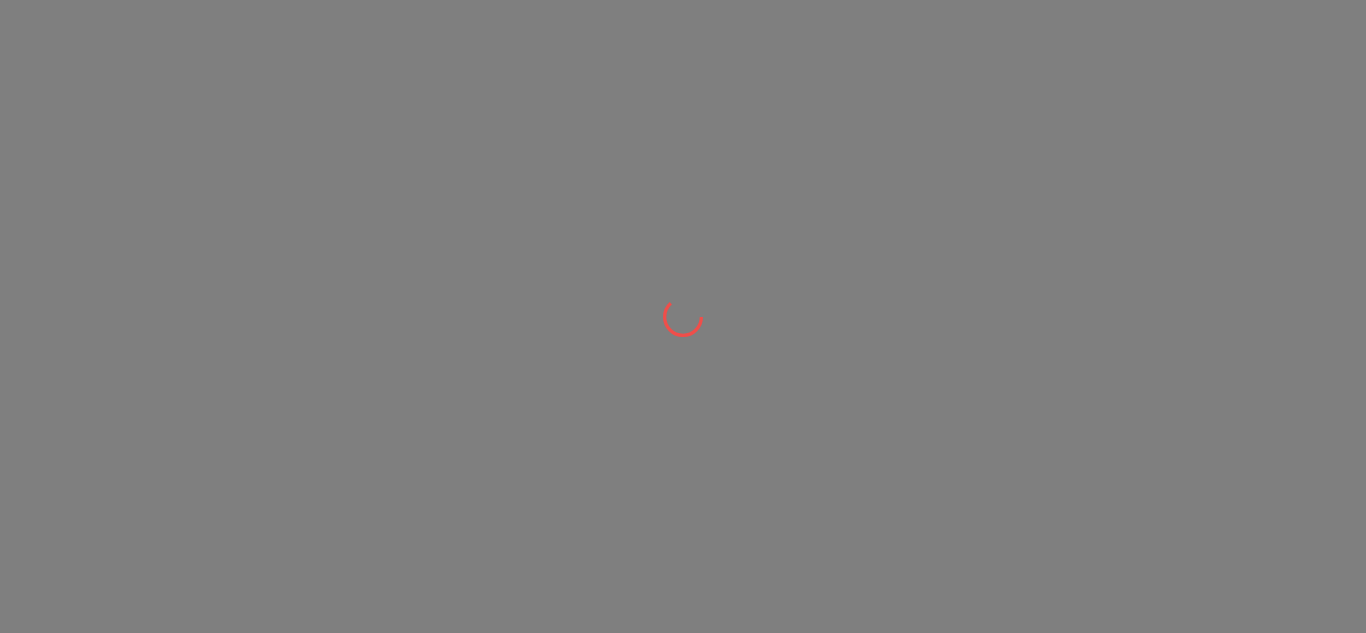 scroll, scrollTop: 0, scrollLeft: 0, axis: both 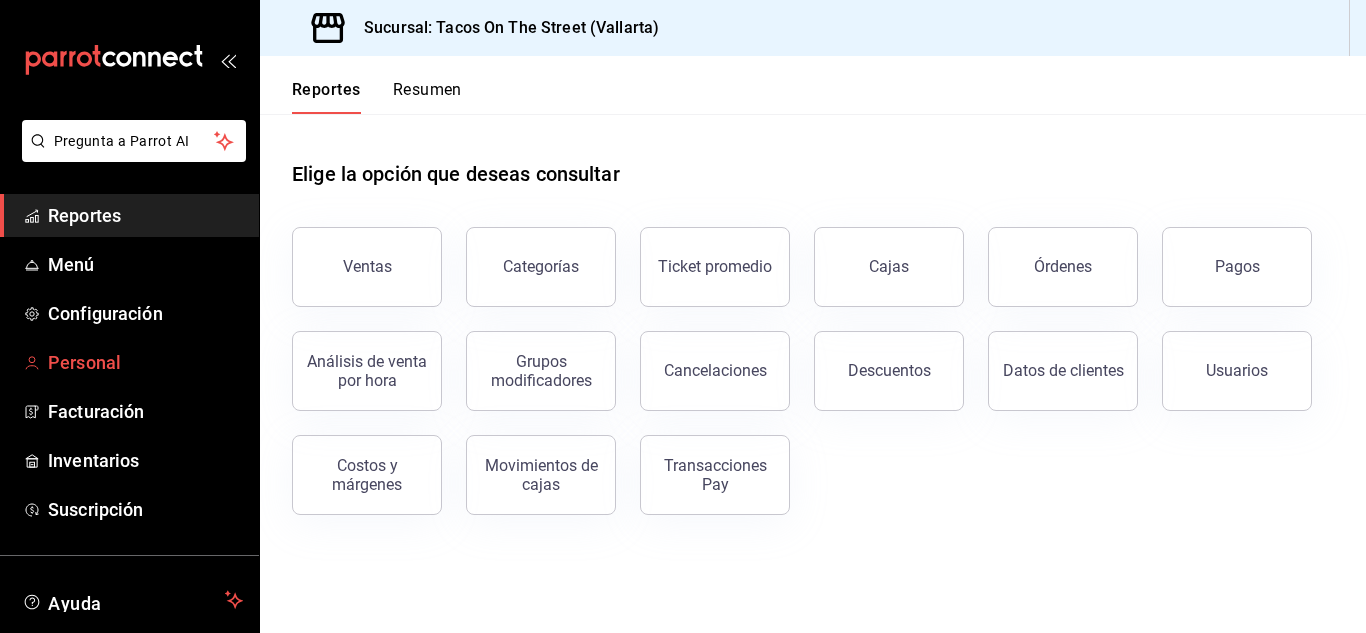 click on "Personal" at bounding box center (145, 362) 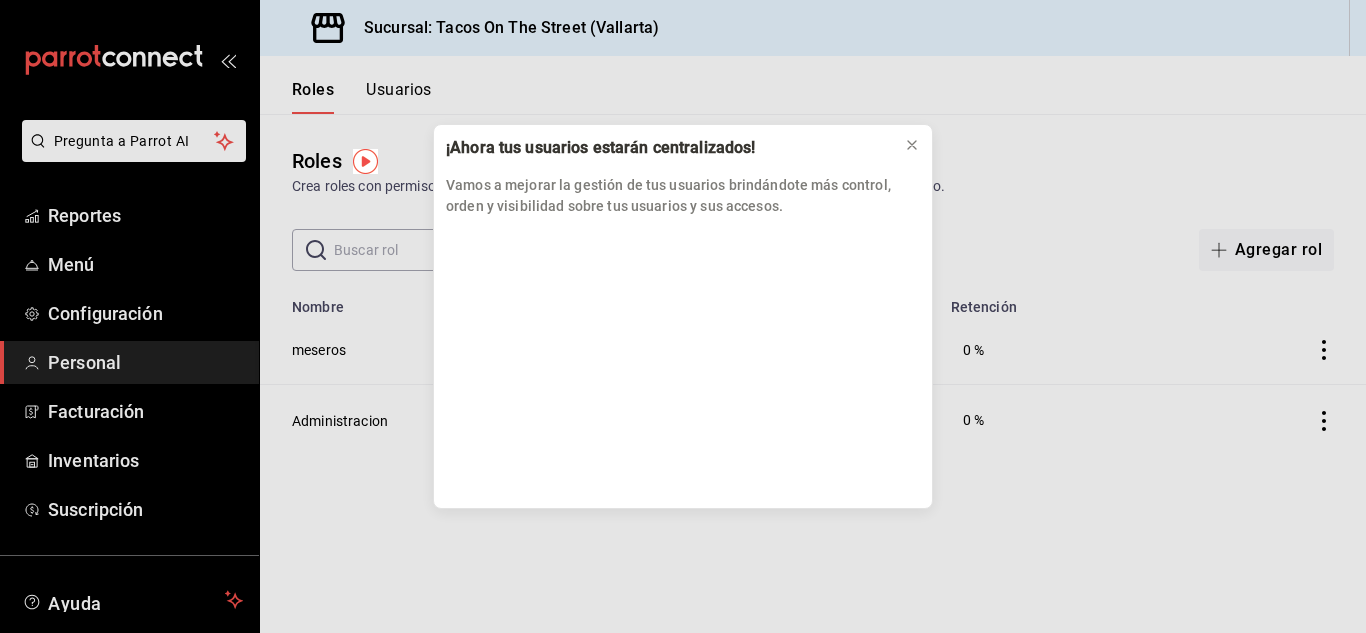 click on "¡Ahora tus usuarios estarán centralizados! Vamos a mejorar la gestión de tus usuarios brindándote más control, orden y visibilidad sobre tus usuarios y sus accesos." at bounding box center [683, 316] 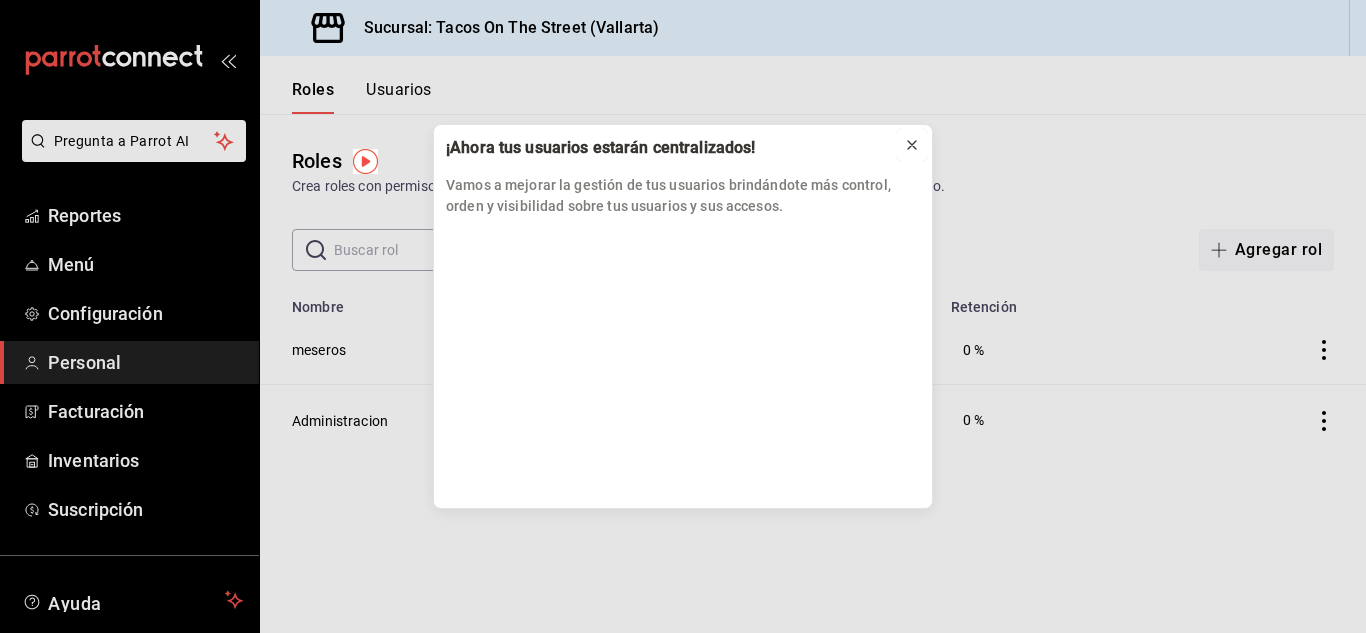 click 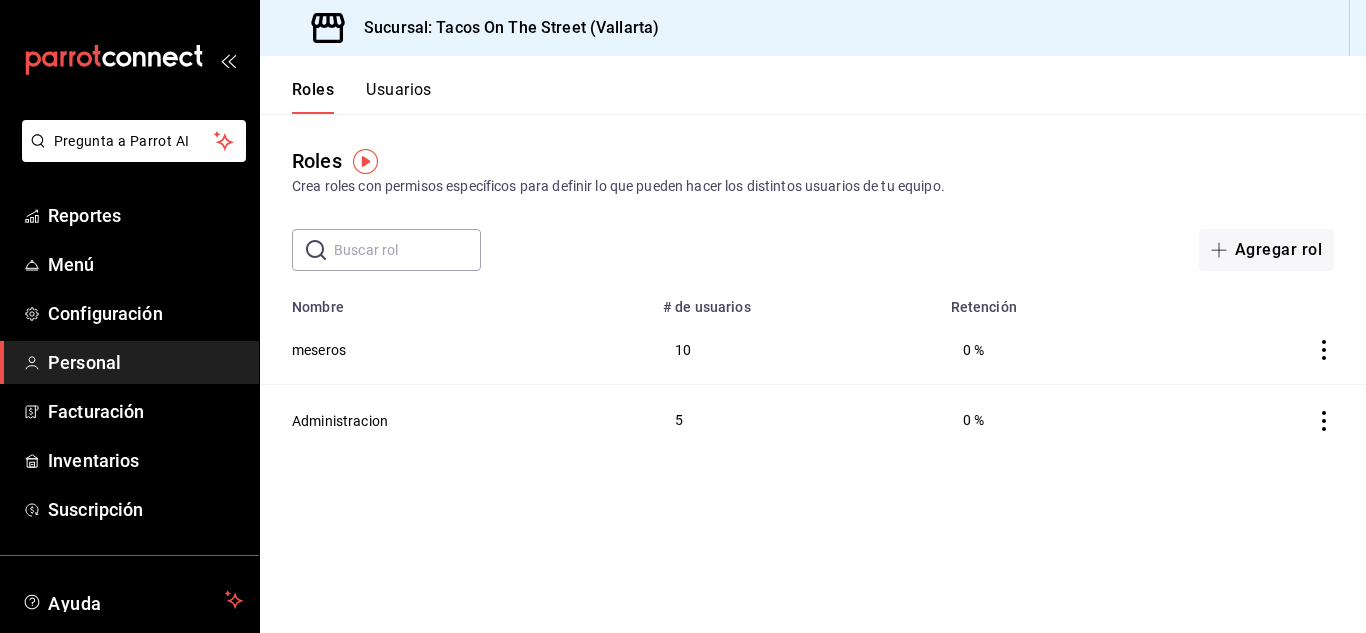 click on "Usuarios" at bounding box center (399, 97) 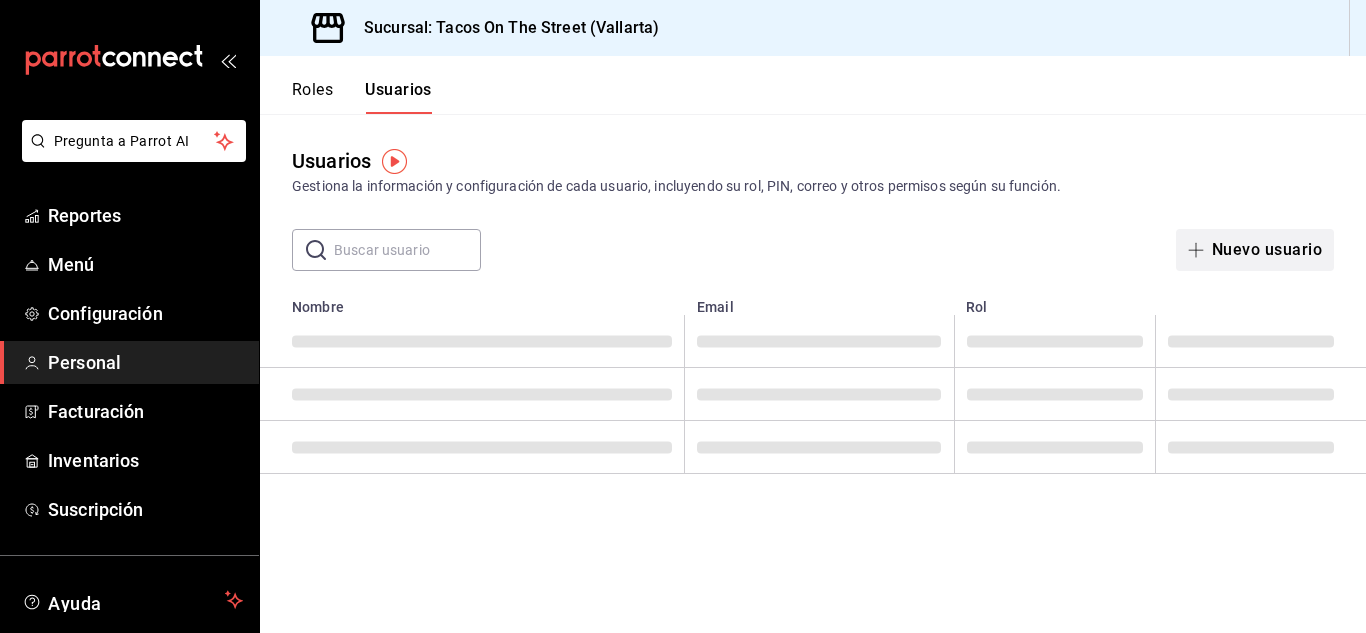 click 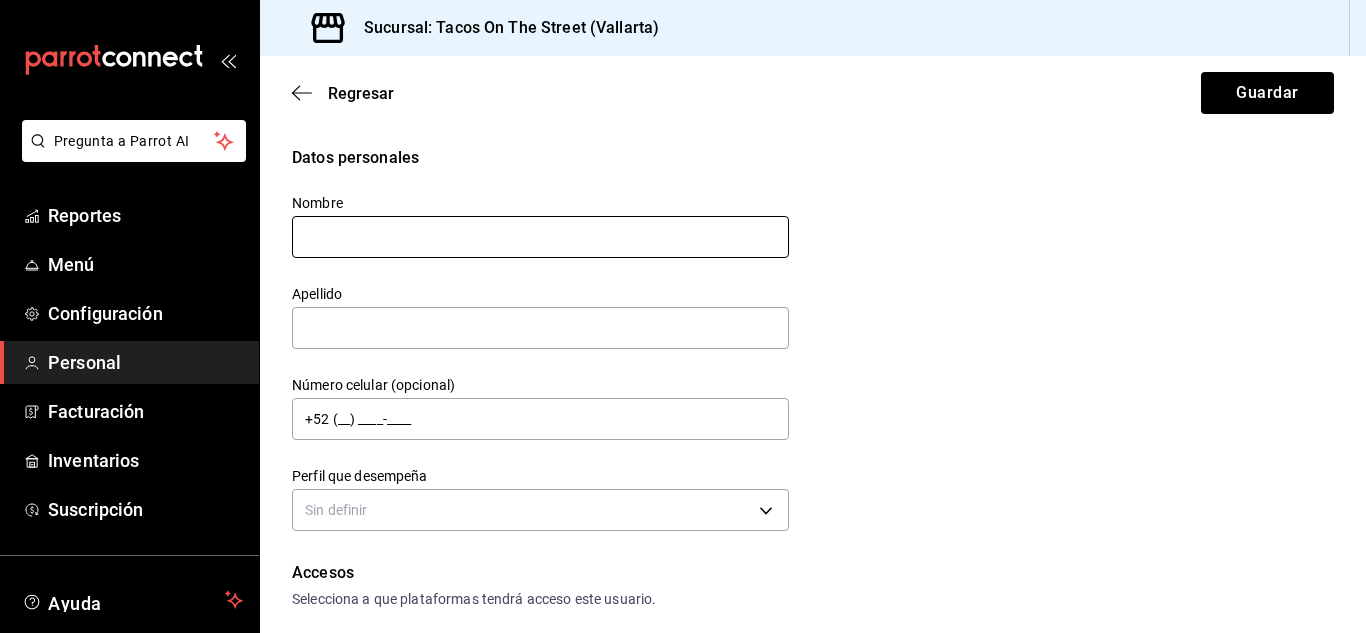 click at bounding box center (540, 237) 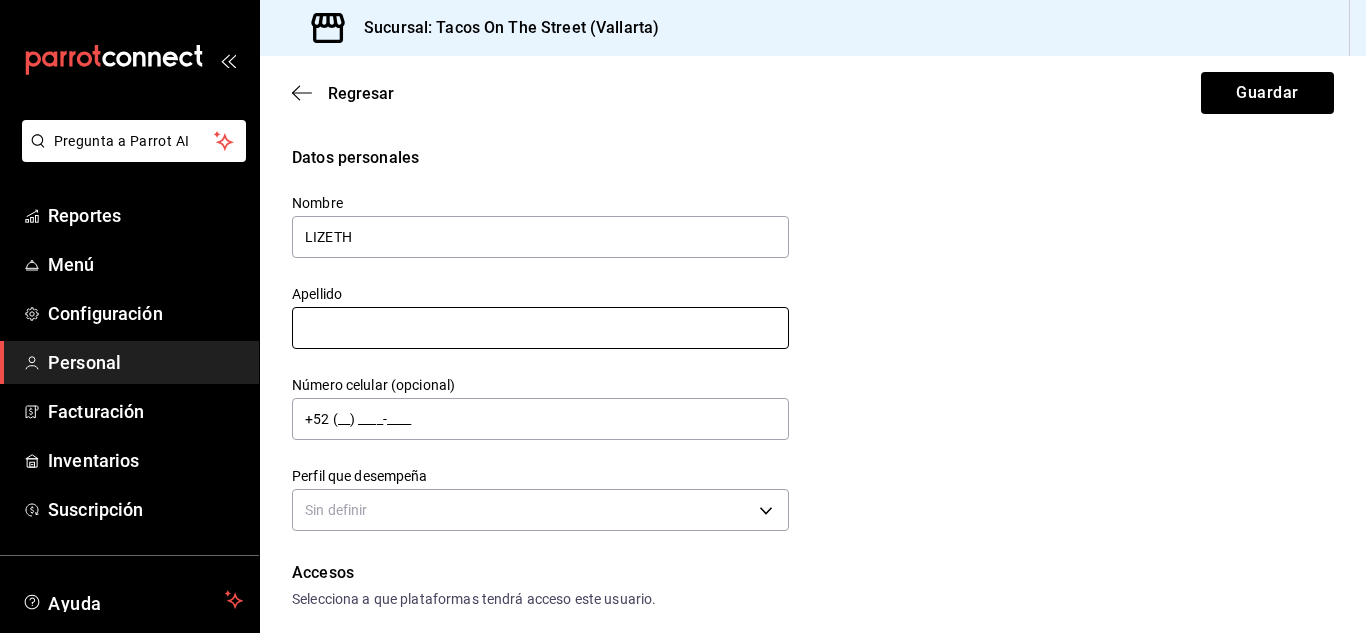 type on "LIZETH" 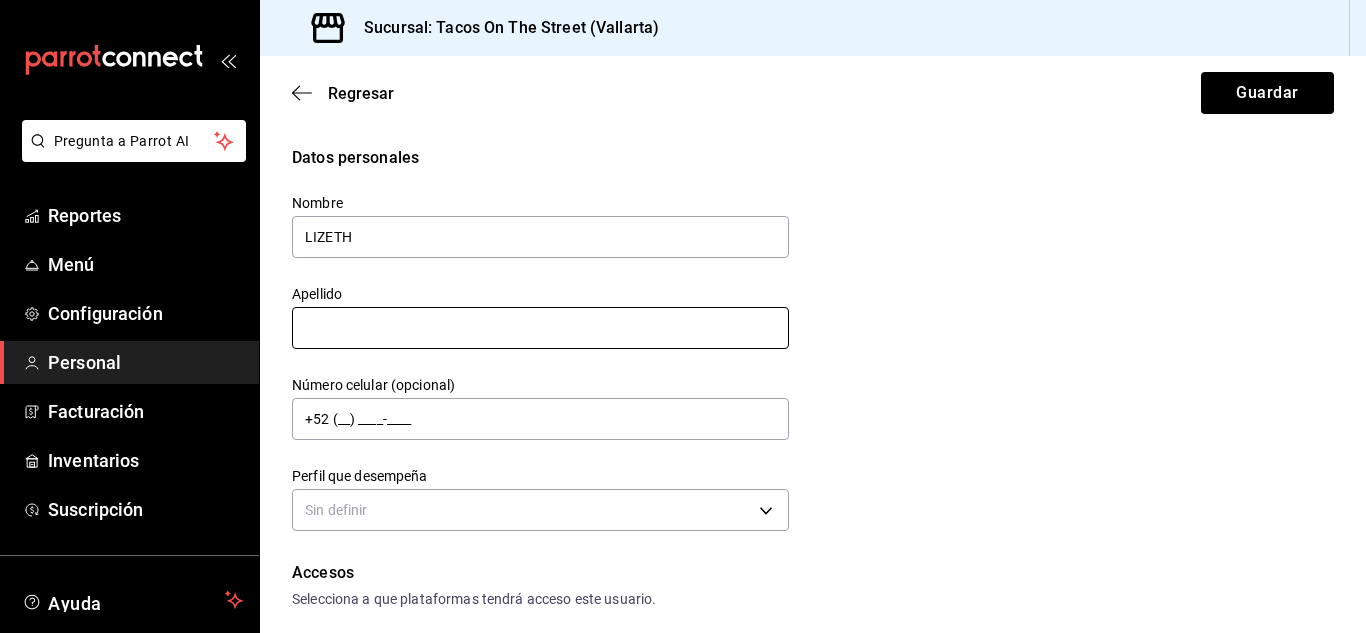 click at bounding box center [540, 328] 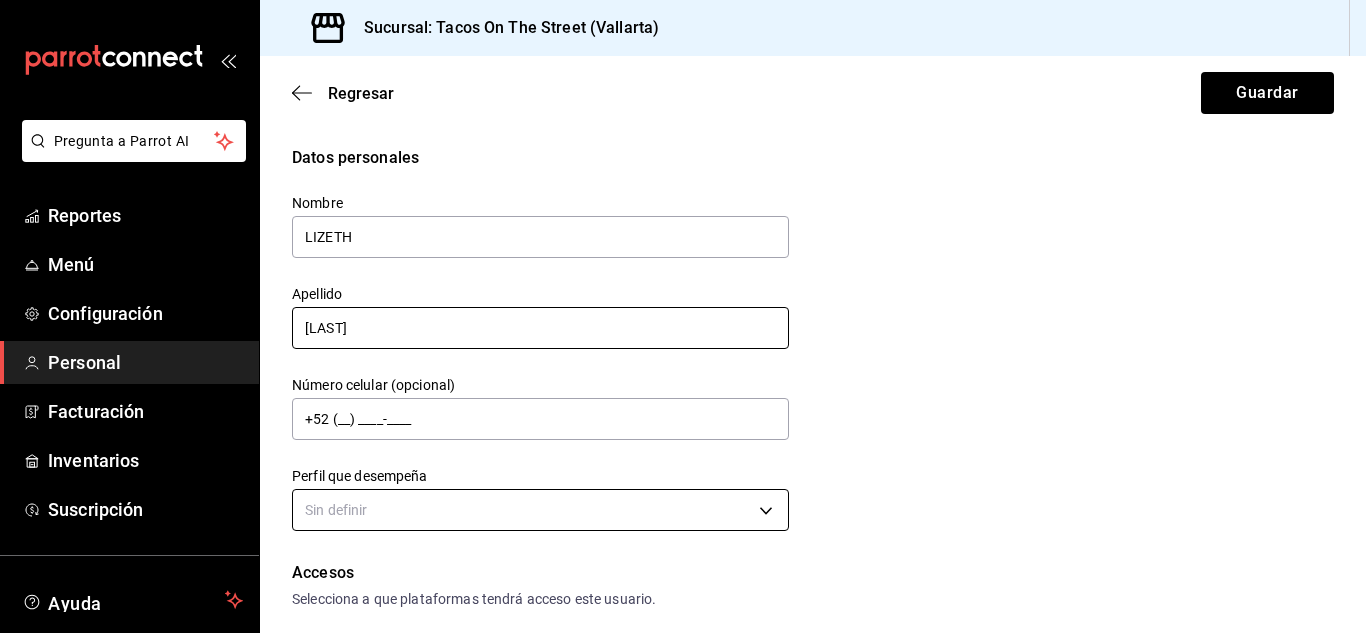 type on "[LAST]" 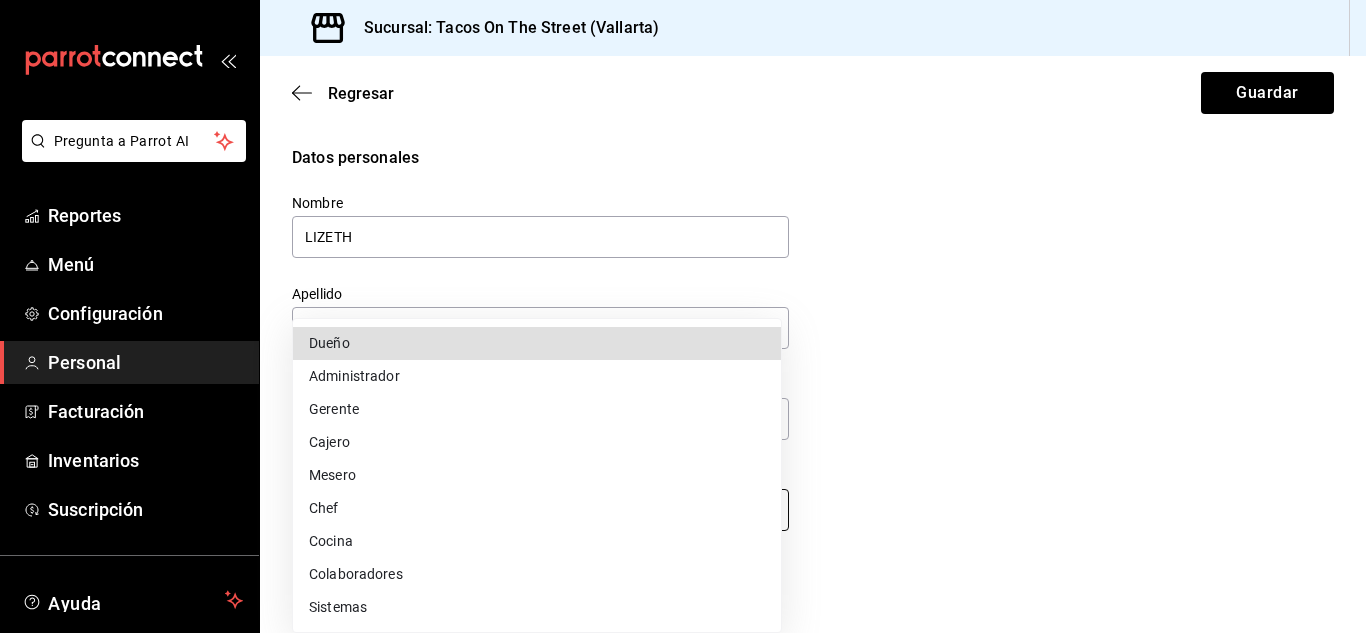 click on "Pregunta a Parrot AI Reportes   Menú   Configuración   Personal   Facturación   Inventarios   Suscripción   Ayuda Recomienda Parrot   [FIRST] [LAST]   Sugerir nueva función   Sucursal: Tacos On The Street (Vallarta) Regresar Guardar Datos personales Nombre LIZETH Apellido DE DIOS Número celular (opcional) +52 (__) ____-____ Perfil que desempeña Sin definir Accesos Selecciona a que plataformas tendrá acceso este usuario. Administrador Web Posibilidad de iniciar sesión en la oficina administrativa de un restaurante.  Acceso al Punto de venta Posibilidad de autenticarse en el POS mediante PIN.  Iniciar sesión en terminal (correo electrónico o QR) Los usuarios podrán iniciar sesión y aceptar términos y condiciones en la terminal. Acceso uso de terminal Los usuarios podrán acceder y utilizar la terminal para visualizar y procesar pagos de sus órdenes. Correo electrónico Se volverá obligatorio al tener ciertos accesos activados. Contraseña Contraseña Repetir contraseña Repetir contraseña PIN ​" at bounding box center [683, 316] 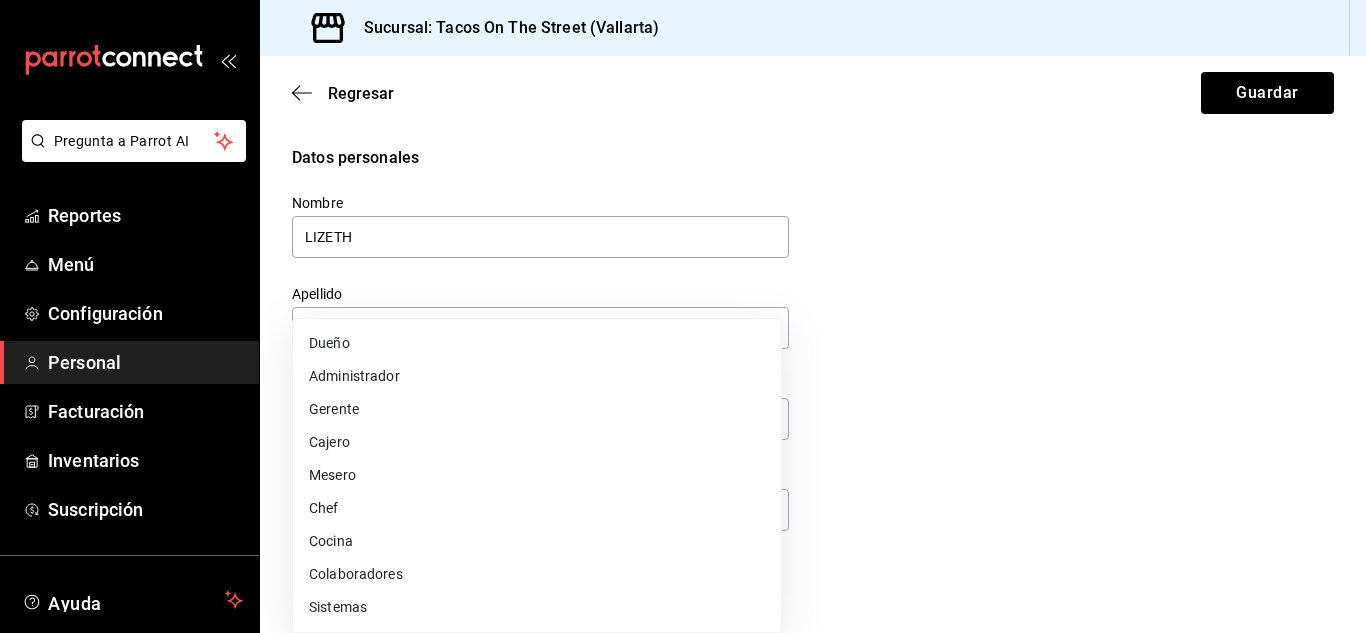 click on "Mesero" at bounding box center (537, 475) 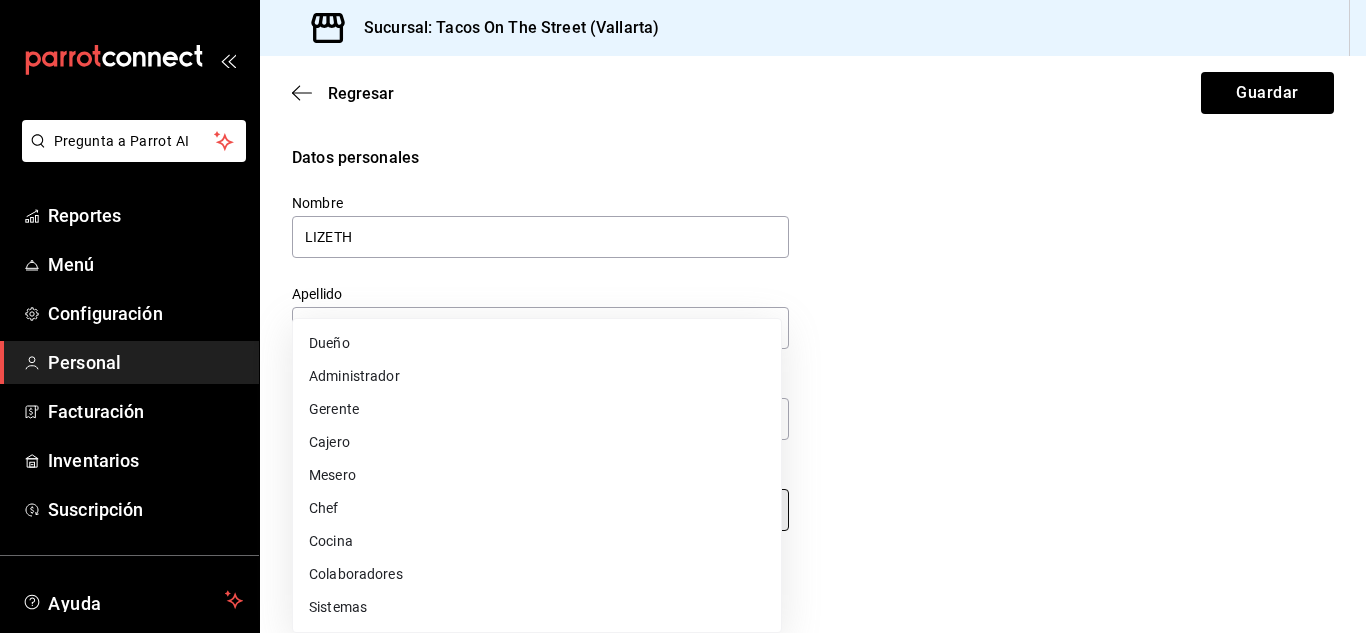 type on "WAITER" 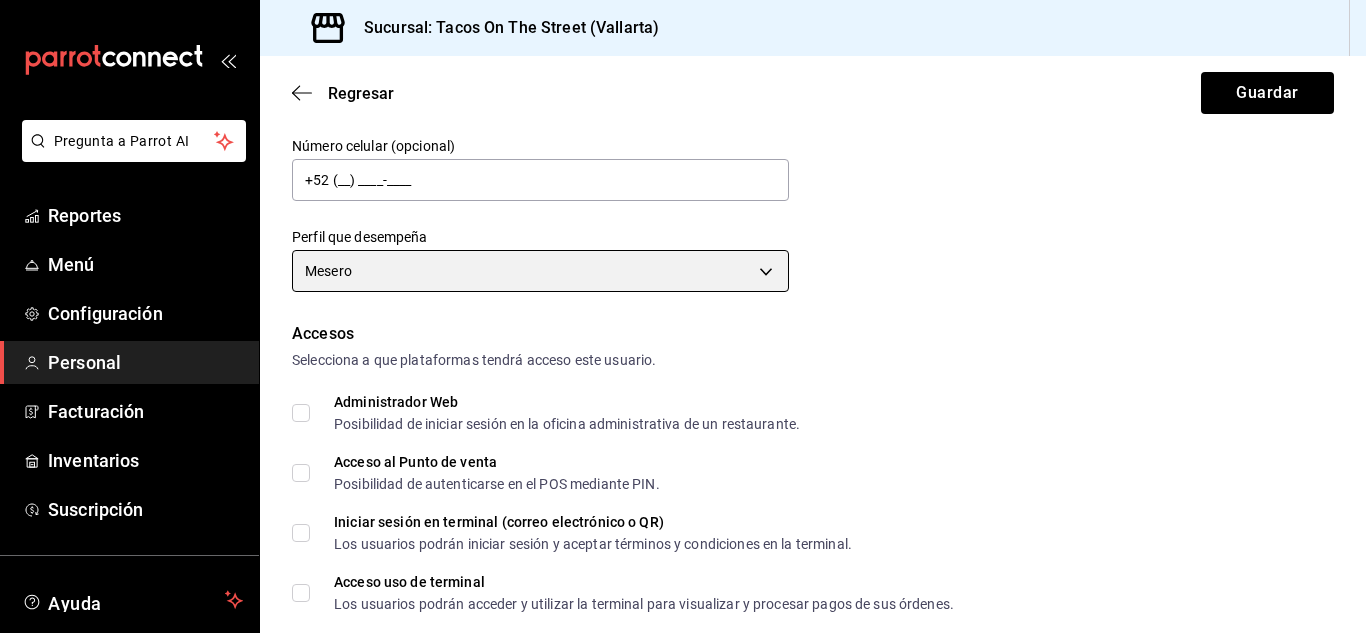 scroll, scrollTop: 240, scrollLeft: 0, axis: vertical 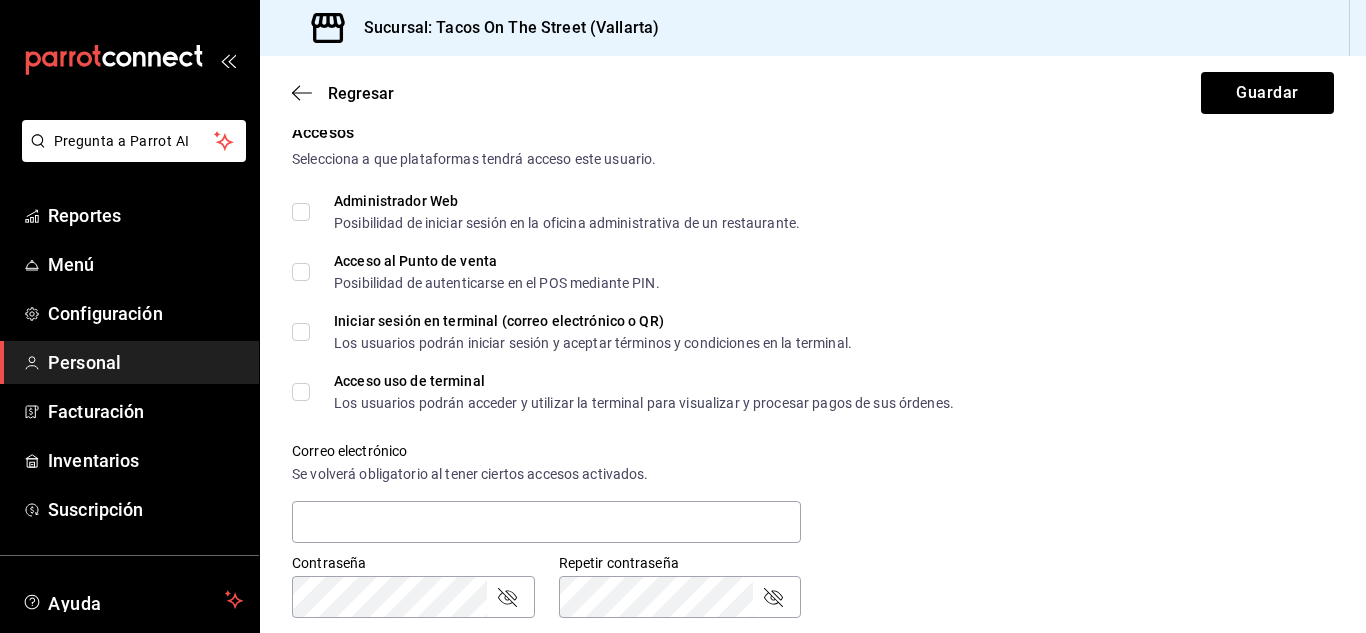 click on "Acceso uso de terminal Los usuarios podrán acceder y utilizar la terminal para visualizar y procesar pagos de sus órdenes." at bounding box center [301, 392] 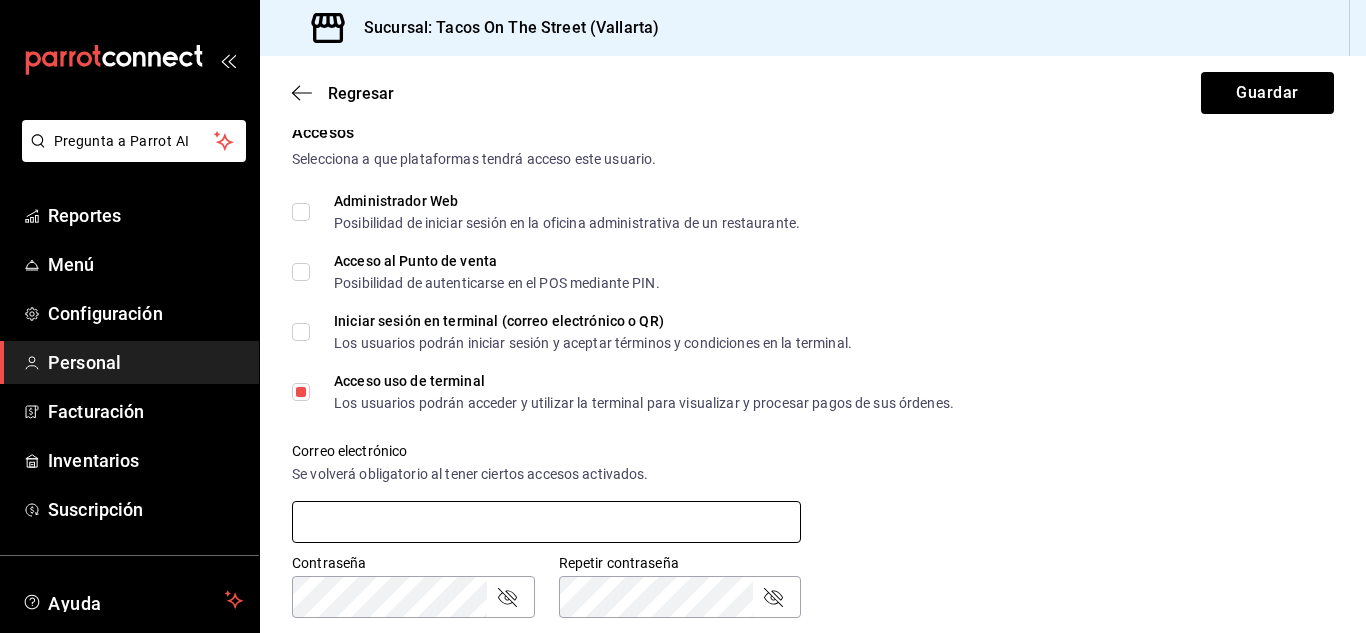 click at bounding box center (546, 522) 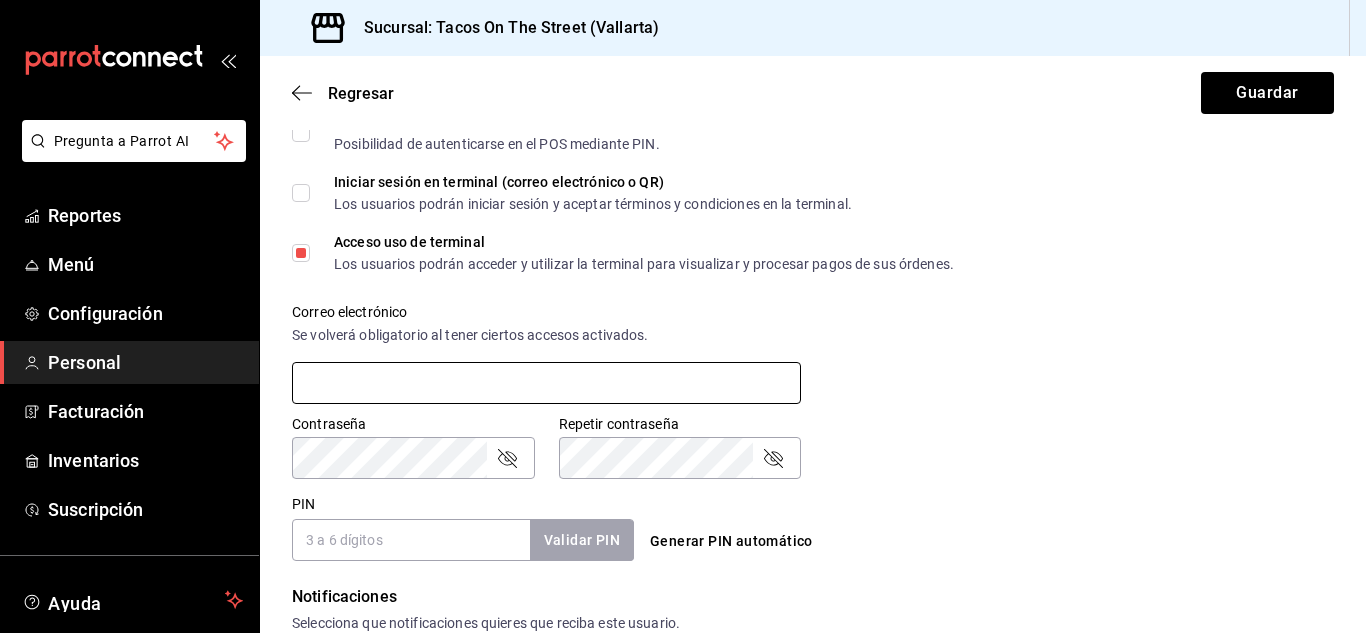 scroll, scrollTop: 600, scrollLeft: 0, axis: vertical 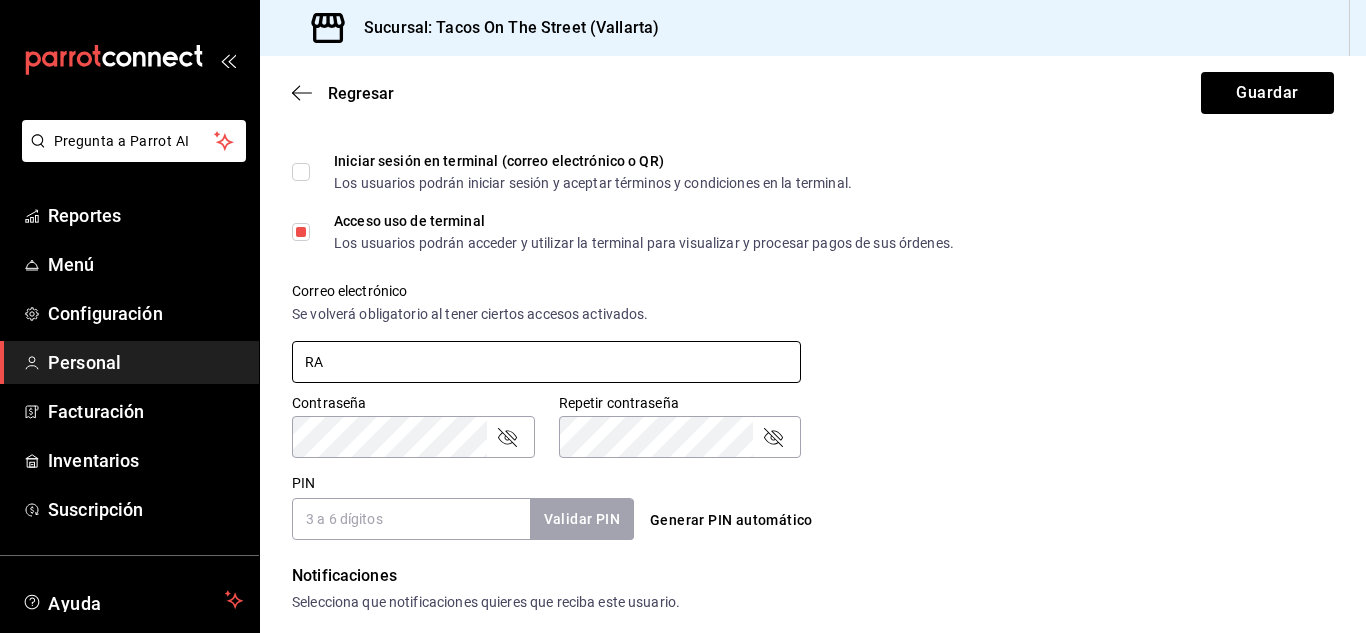 type on "R" 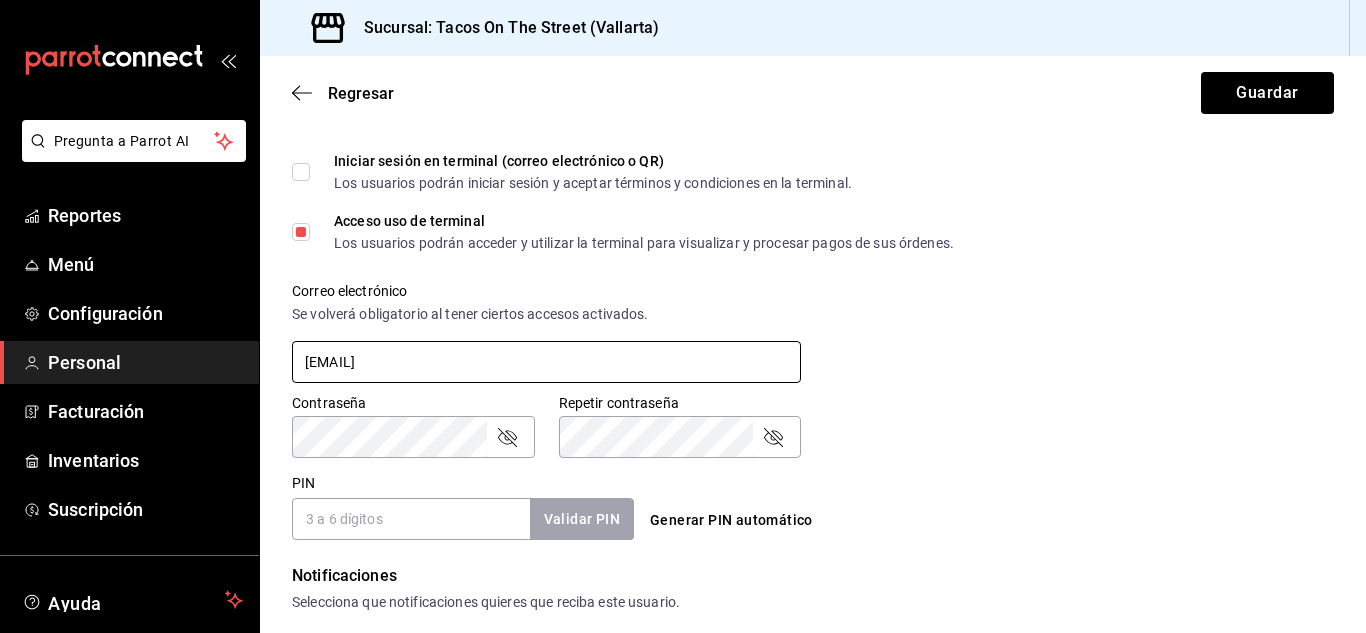type on "[EMAIL]" 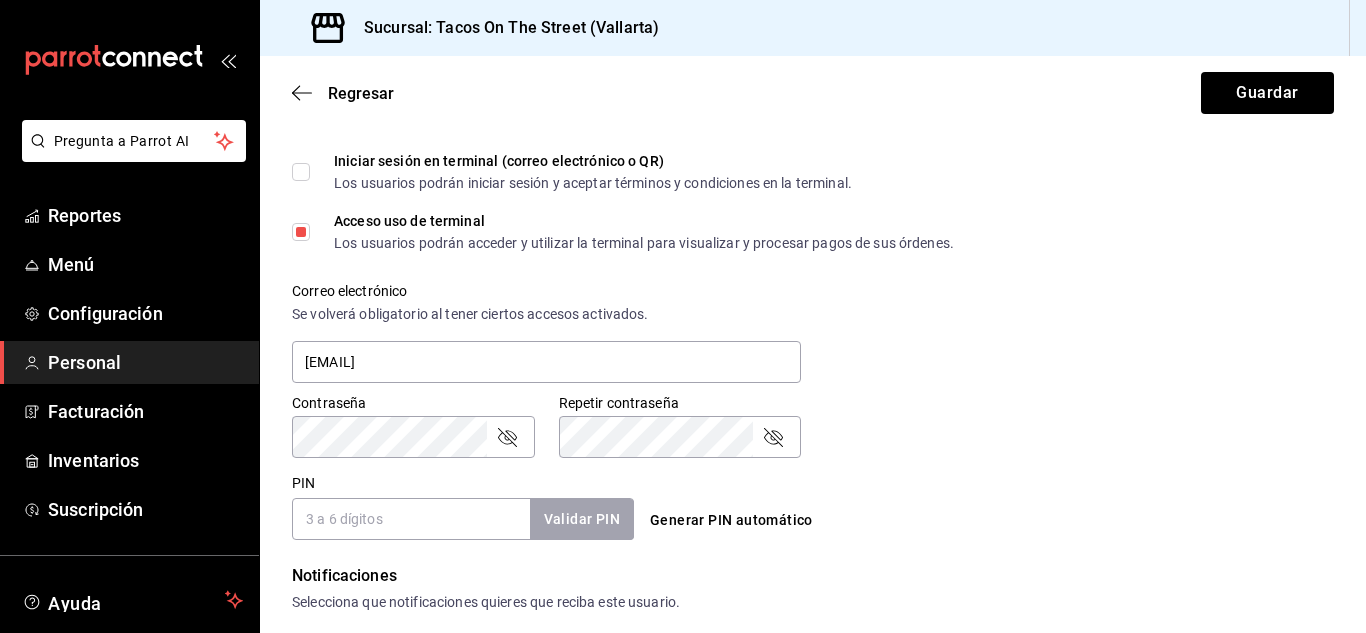 click on "PIN" at bounding box center [411, 519] 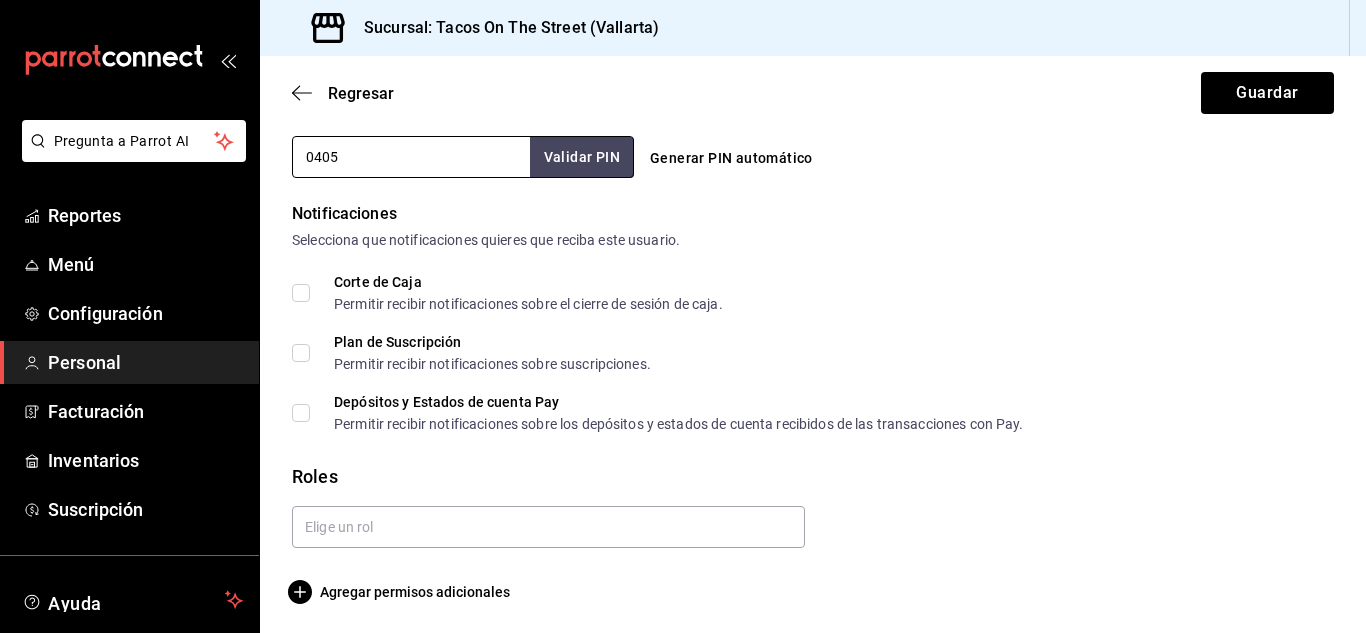 scroll, scrollTop: 965, scrollLeft: 0, axis: vertical 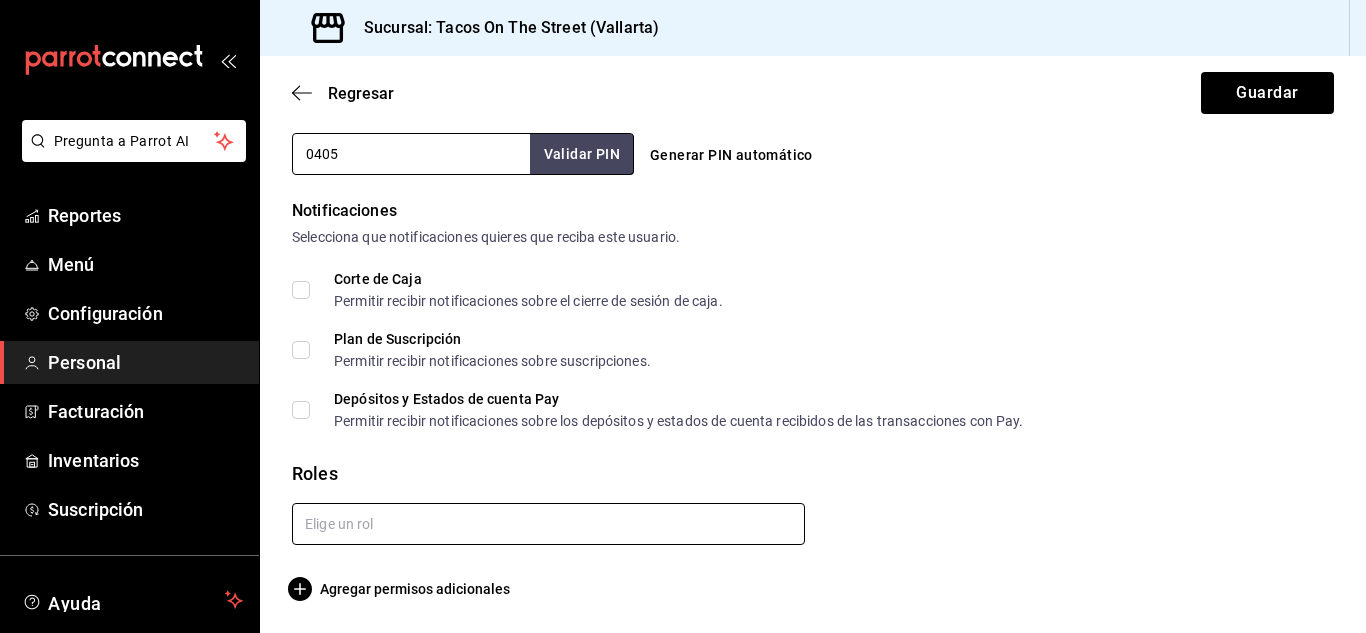 type on "0405" 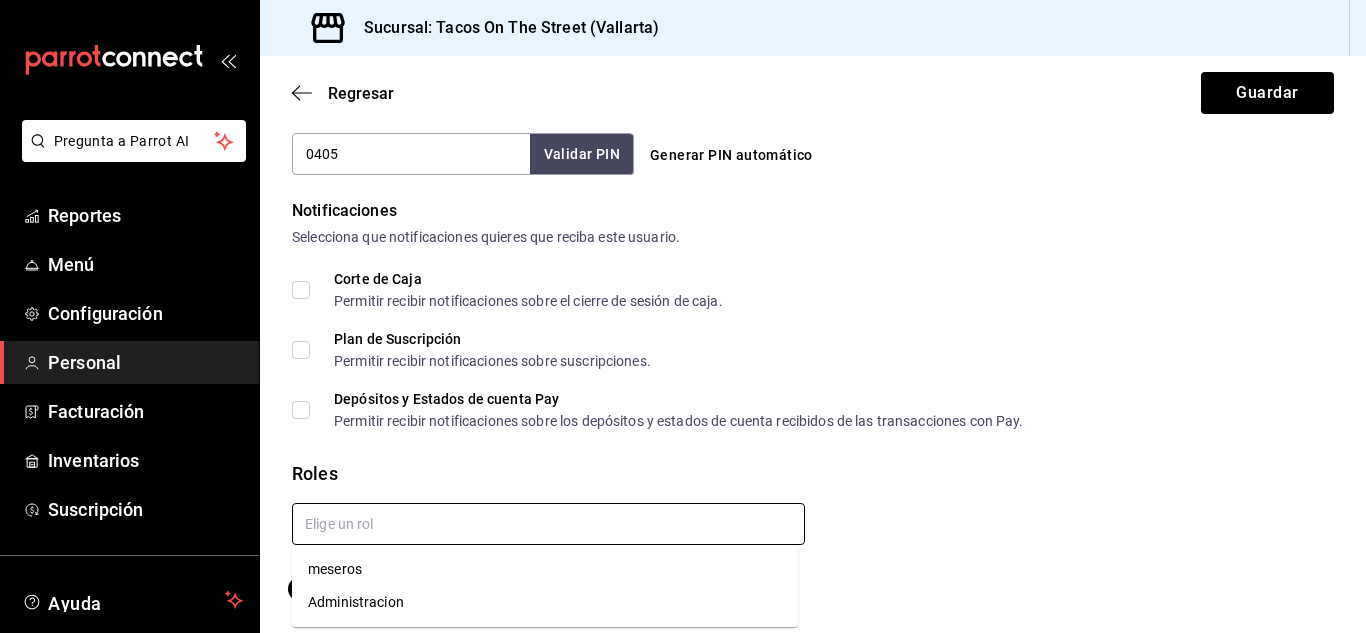 click at bounding box center [548, 524] 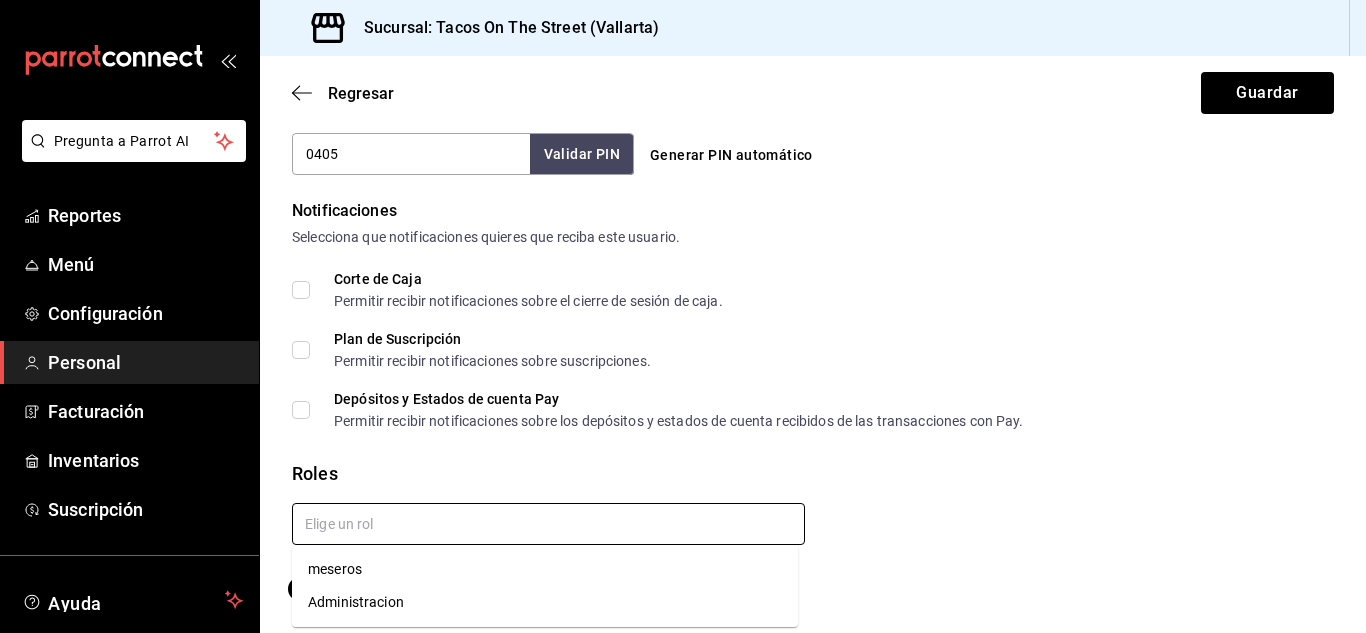 click on "meseros" at bounding box center [545, 569] 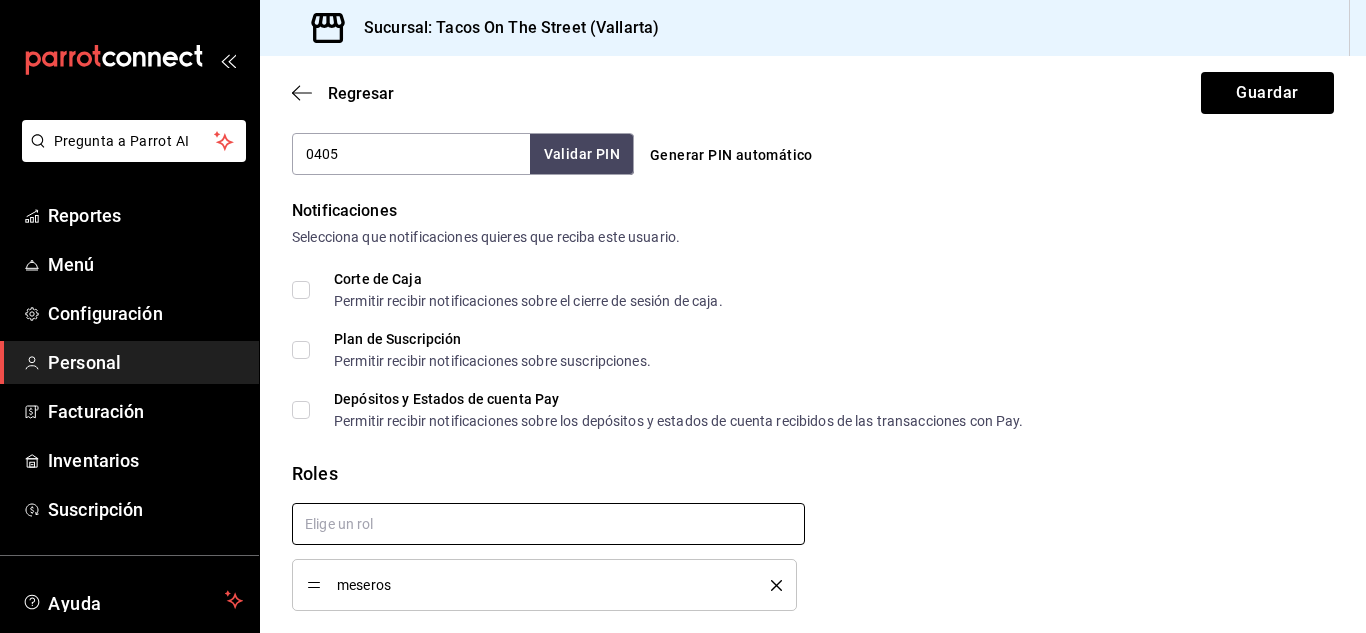 checkbox on "true" 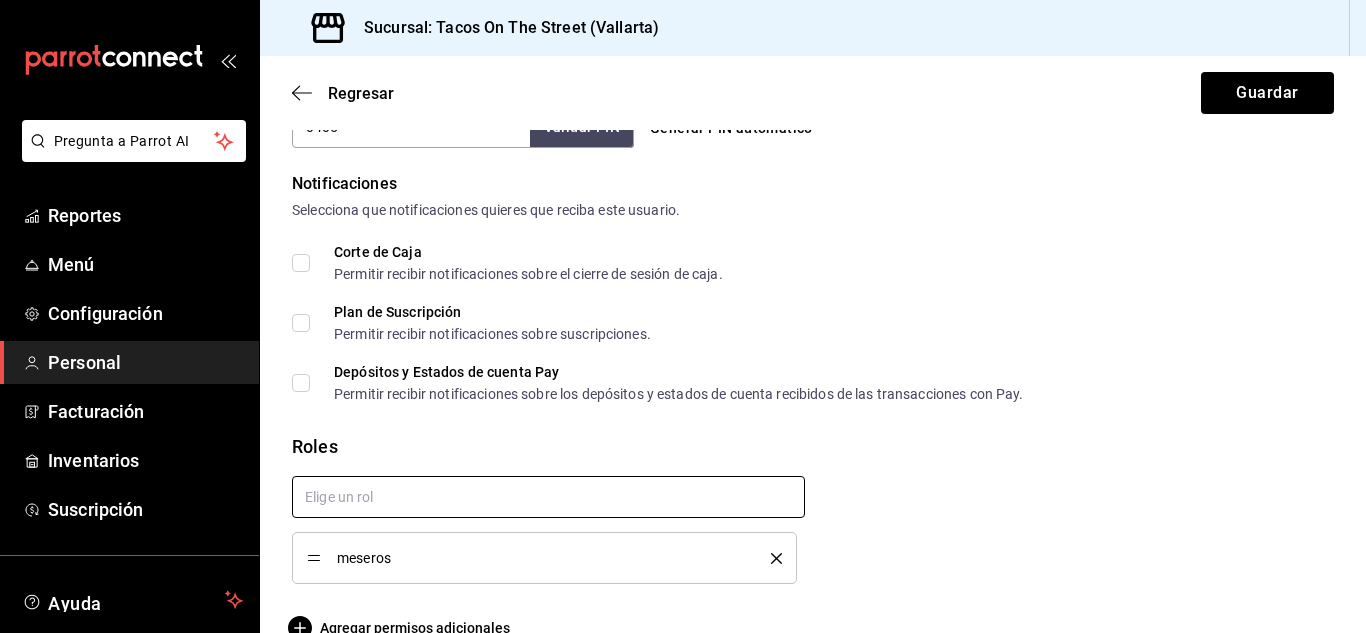 scroll, scrollTop: 1031, scrollLeft: 0, axis: vertical 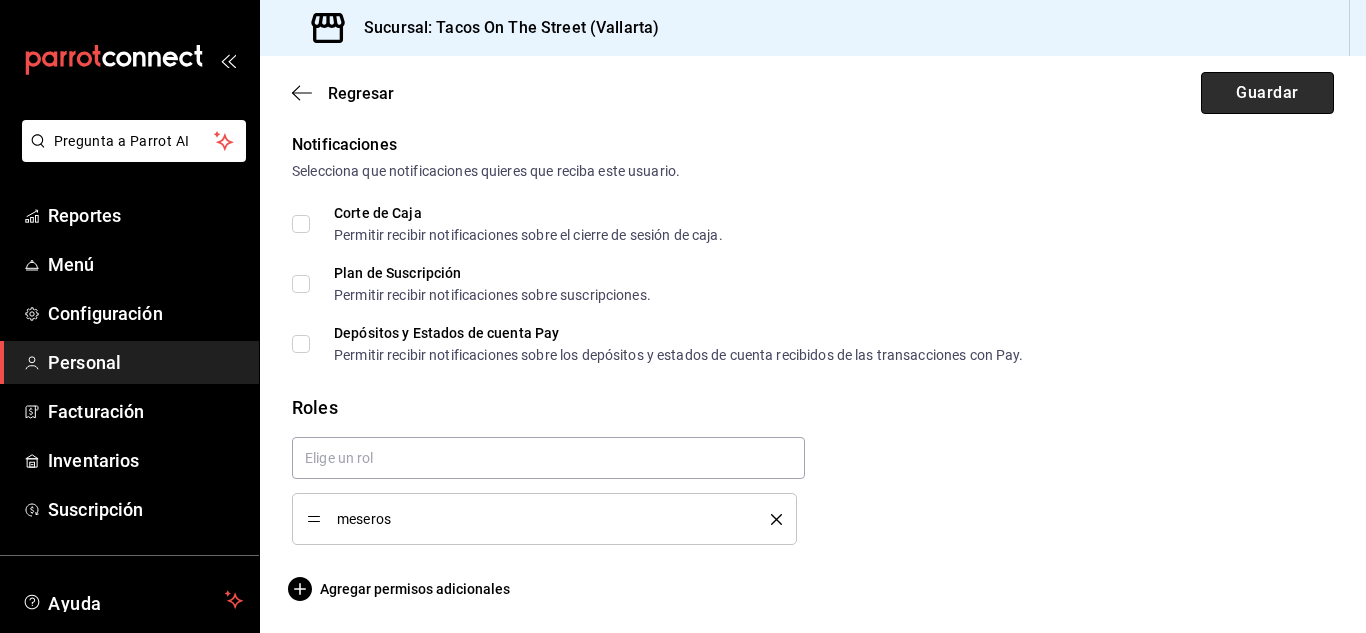click on "Guardar" at bounding box center [1267, 93] 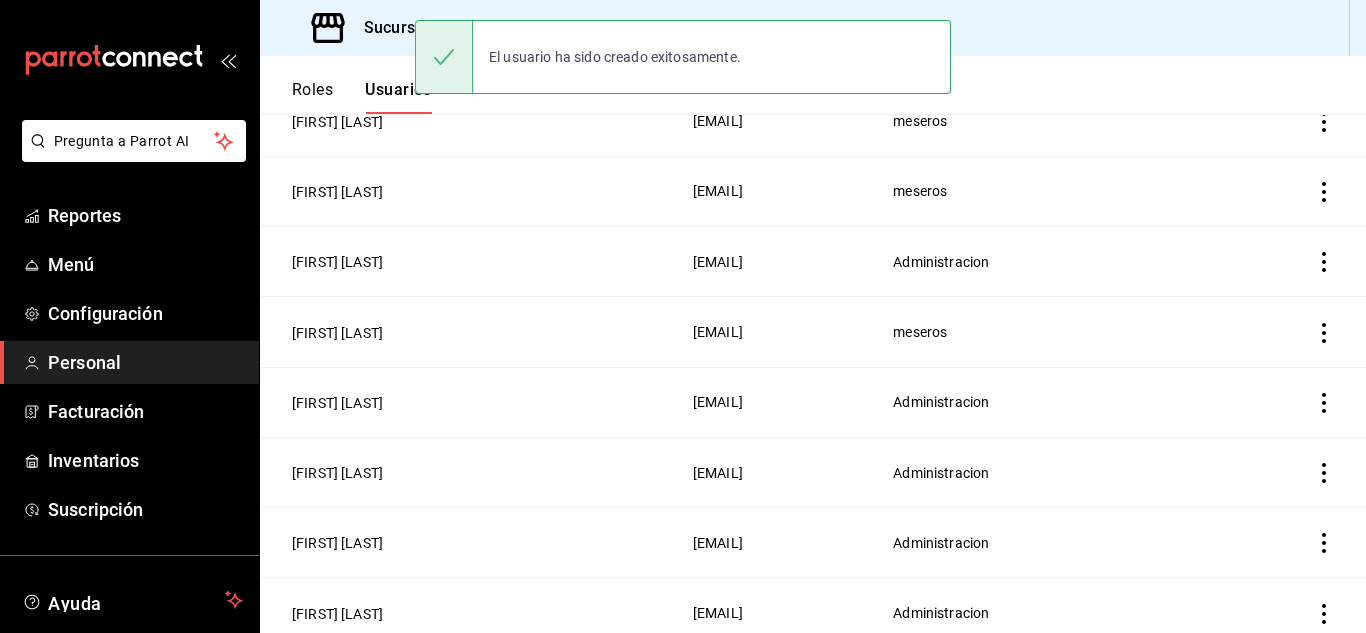 scroll, scrollTop: 860, scrollLeft: 0, axis: vertical 